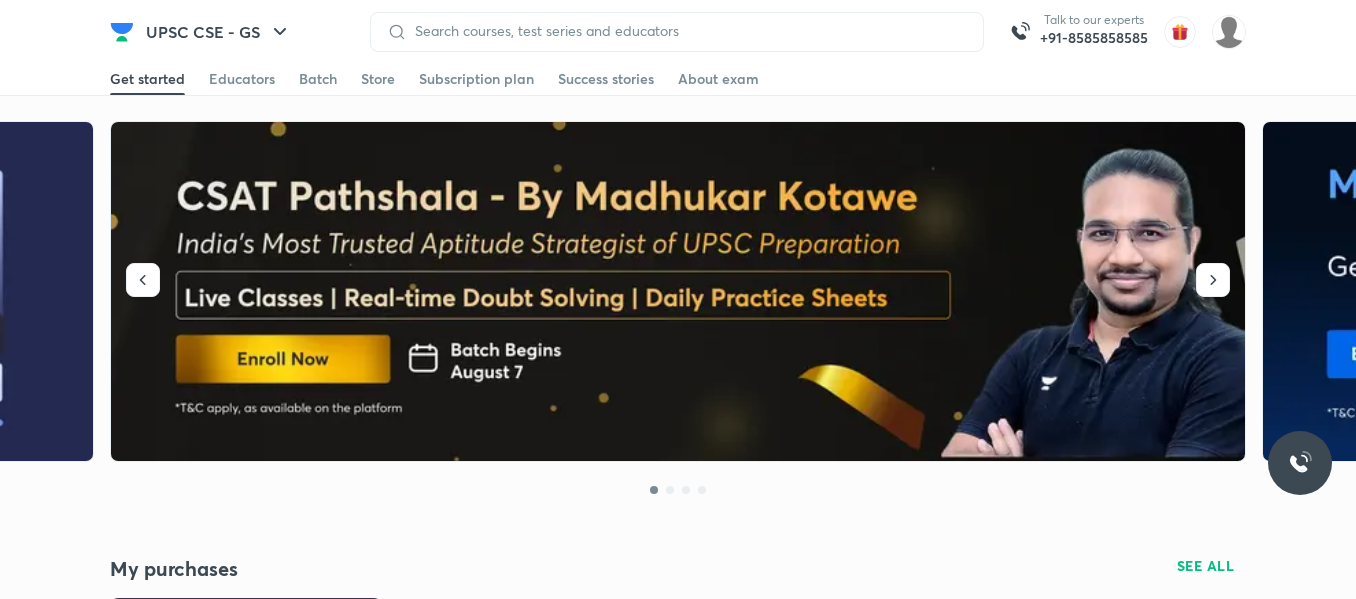 scroll, scrollTop: 0, scrollLeft: 0, axis: both 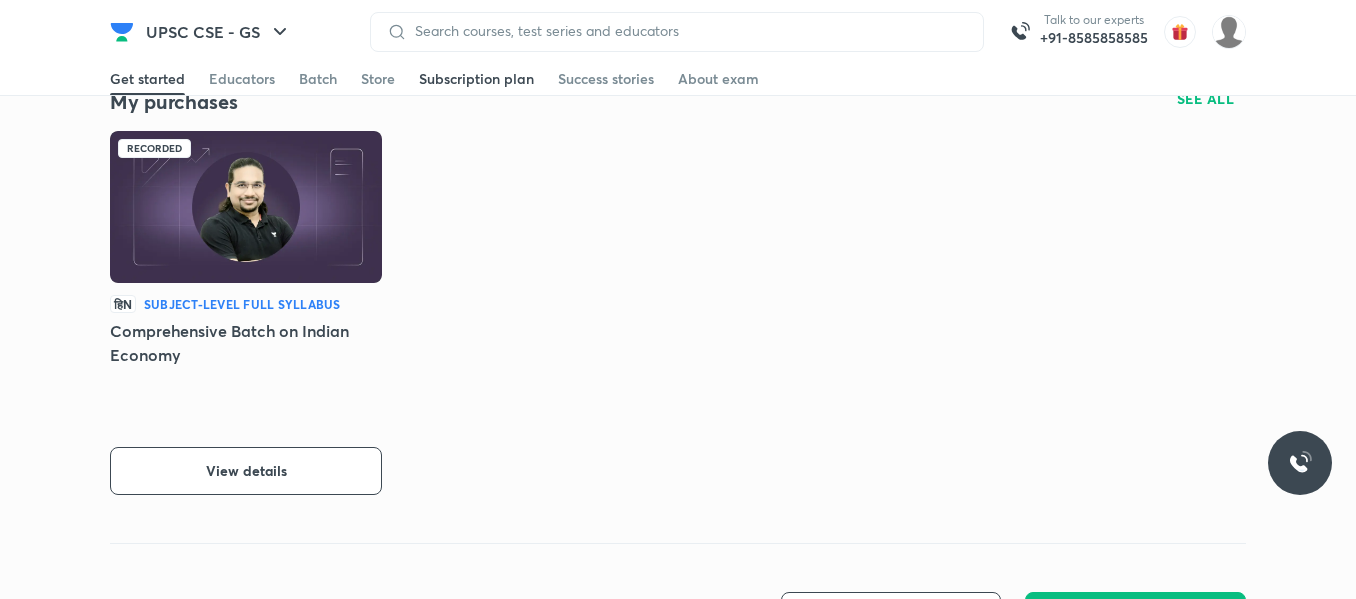 drag, startPoint x: 334, startPoint y: 268, endPoint x: 433, endPoint y: 85, distance: 208.06248 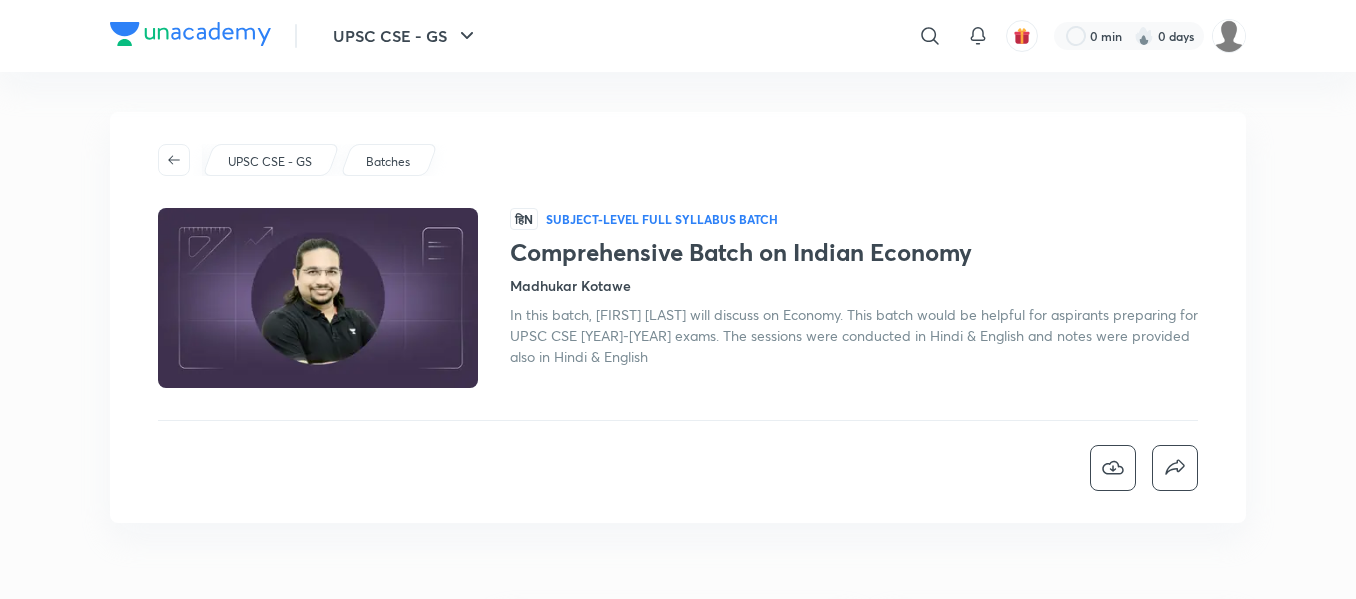 scroll, scrollTop: 0, scrollLeft: 0, axis: both 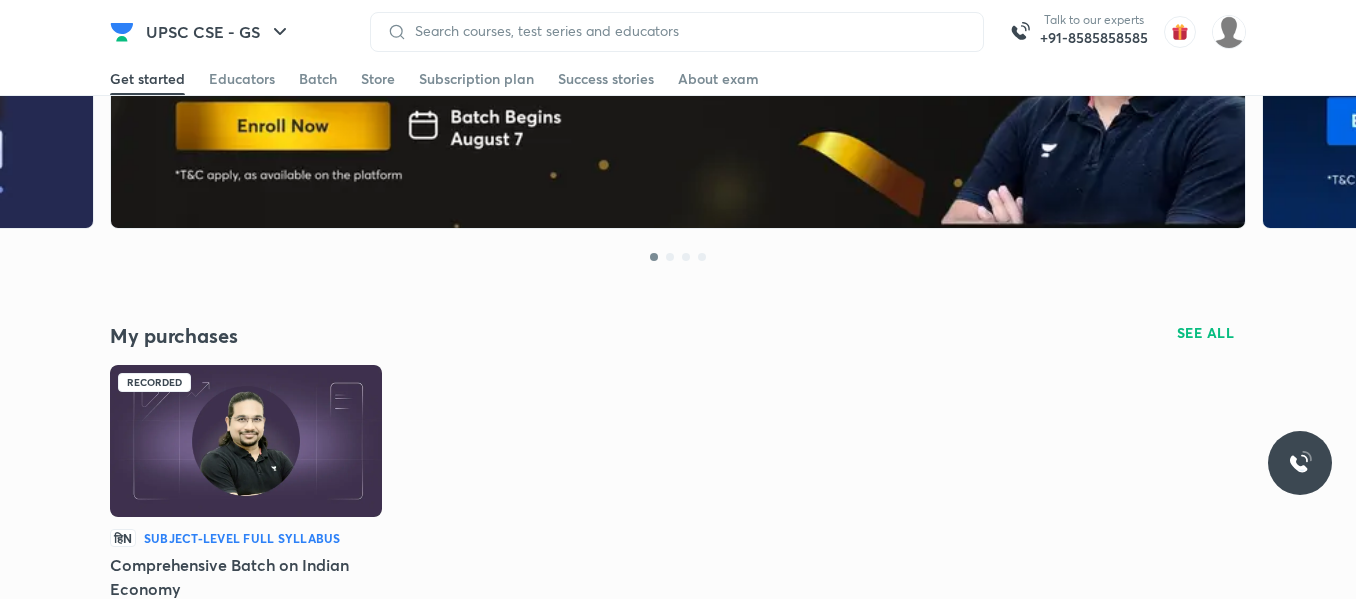 click at bounding box center (246, 441) 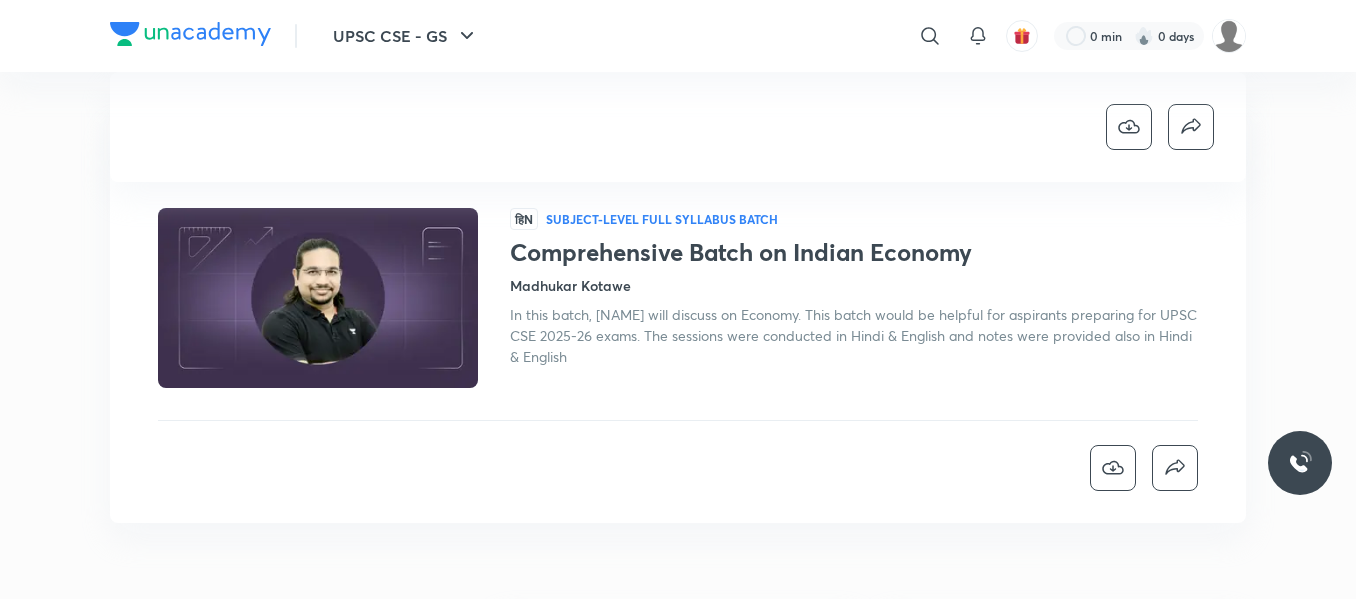 scroll, scrollTop: 467, scrollLeft: 0, axis: vertical 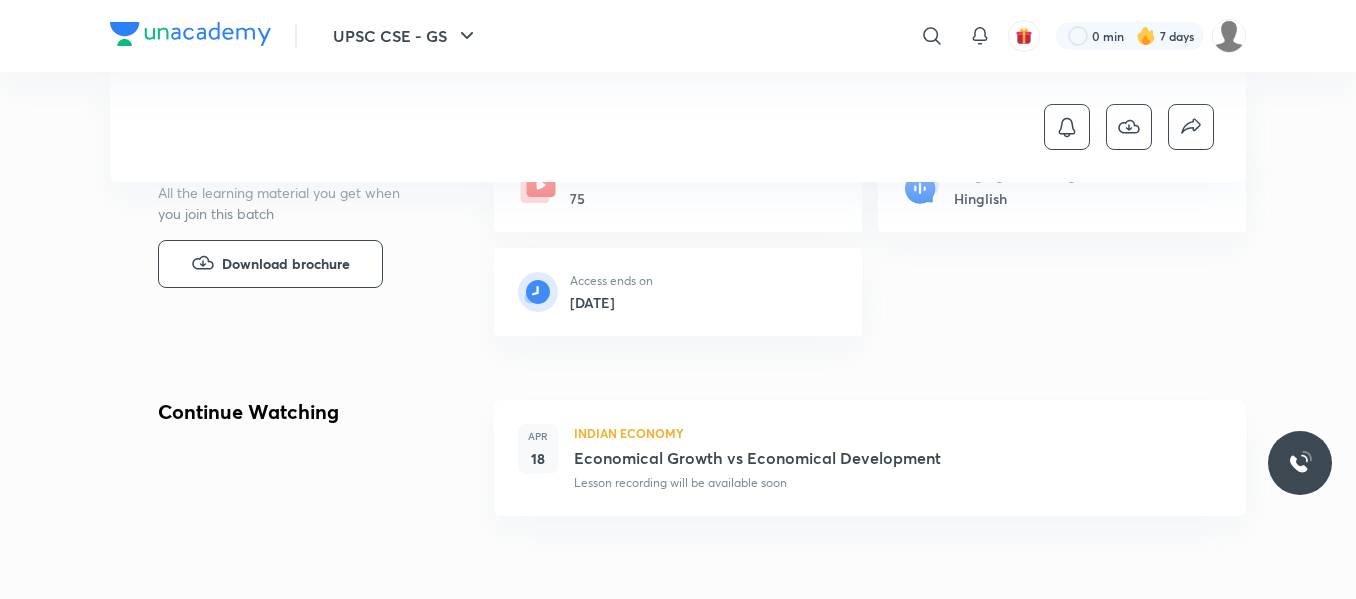 click on "INDIAN ECONOMY Economical Growth vs Economical Development Lesson recording will be available soon" at bounding box center [898, 458] 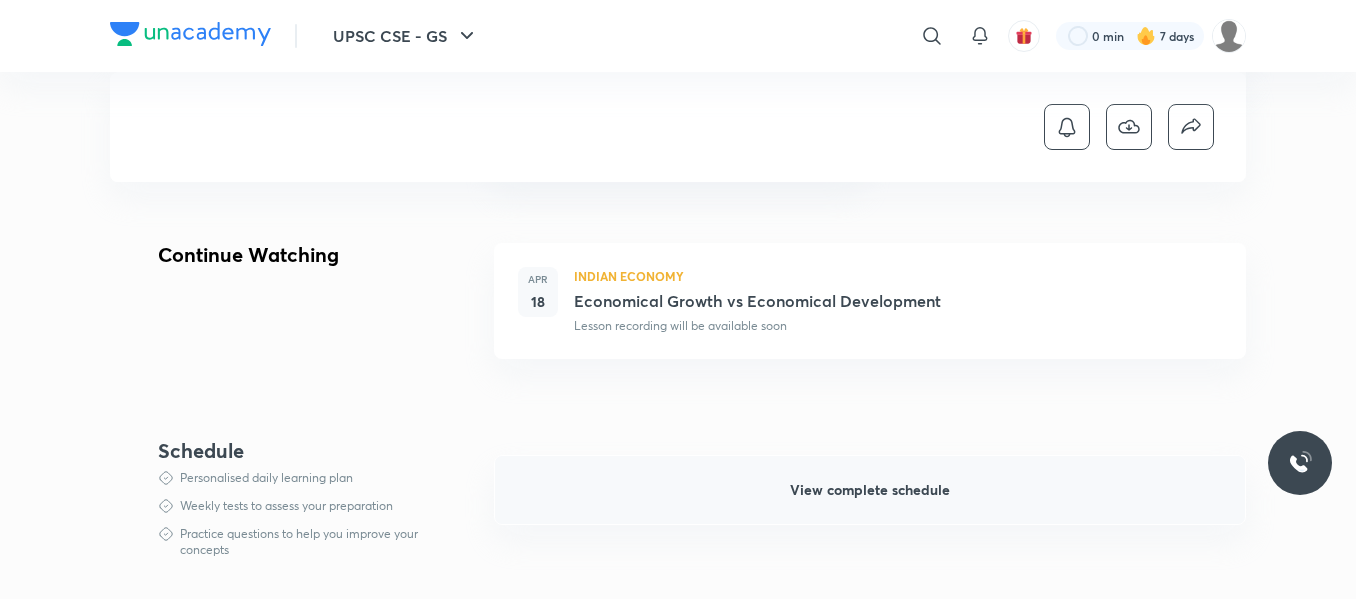 scroll, scrollTop: 700, scrollLeft: 0, axis: vertical 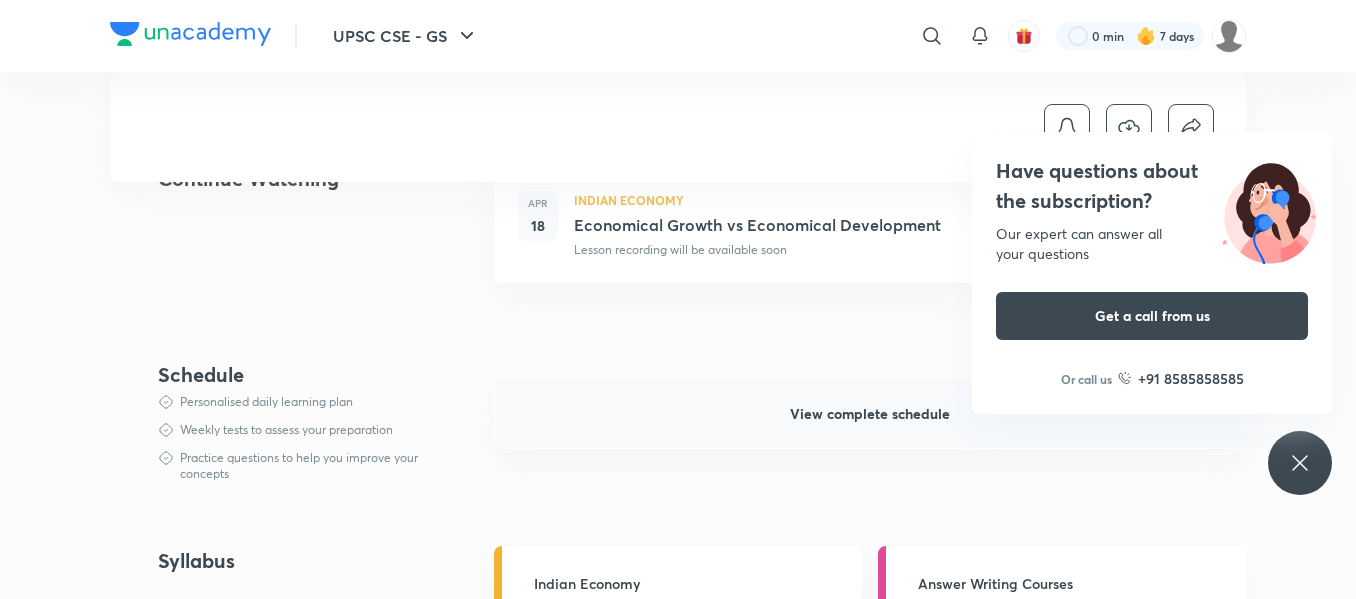 click on "View complete schedule" at bounding box center (870, 414) 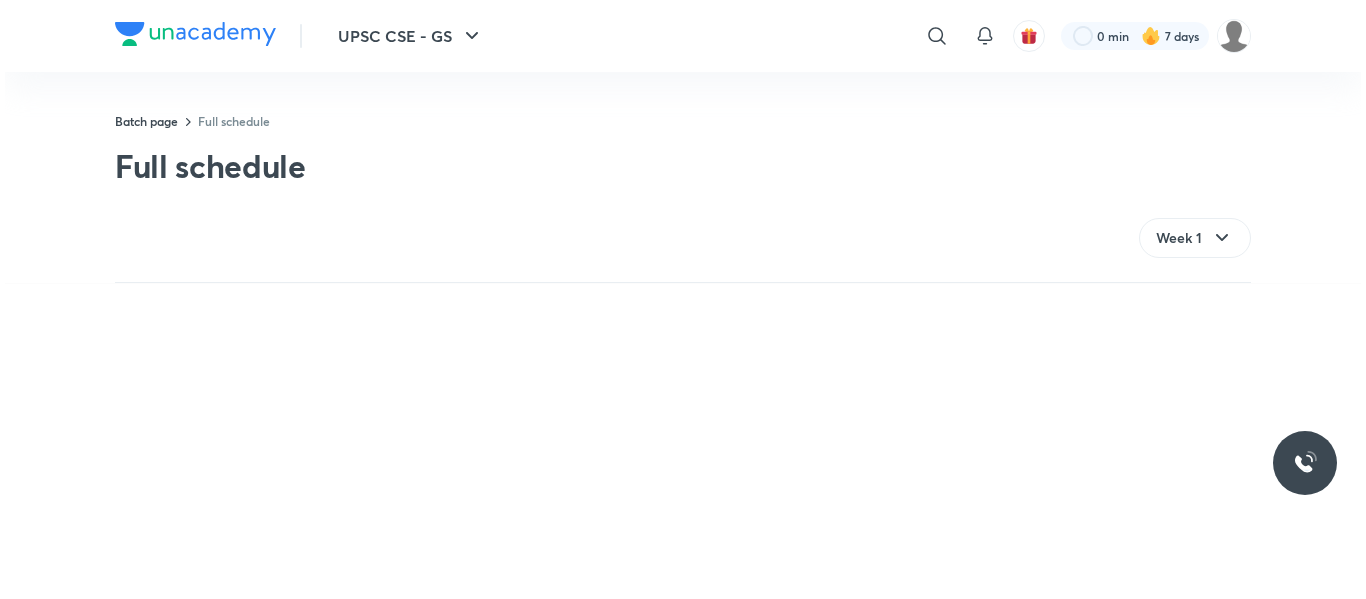 scroll, scrollTop: 0, scrollLeft: 0, axis: both 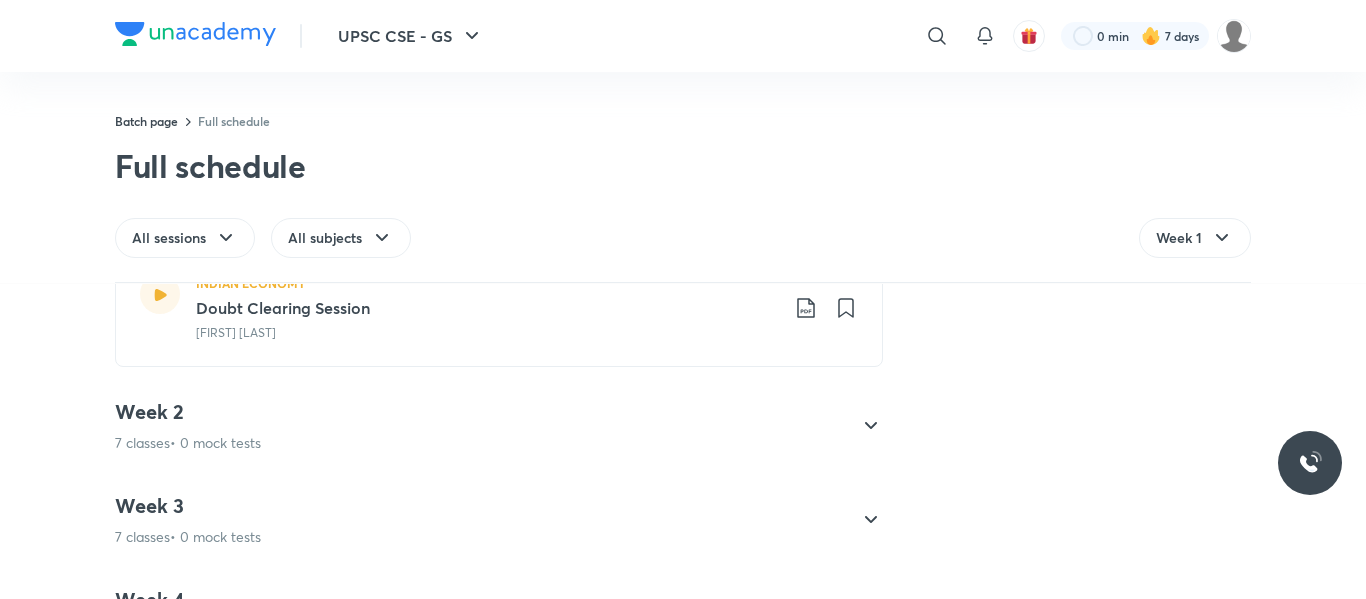 click on "Week 3 7 classes  •   0 mock tests" at bounding box center (481, 520) 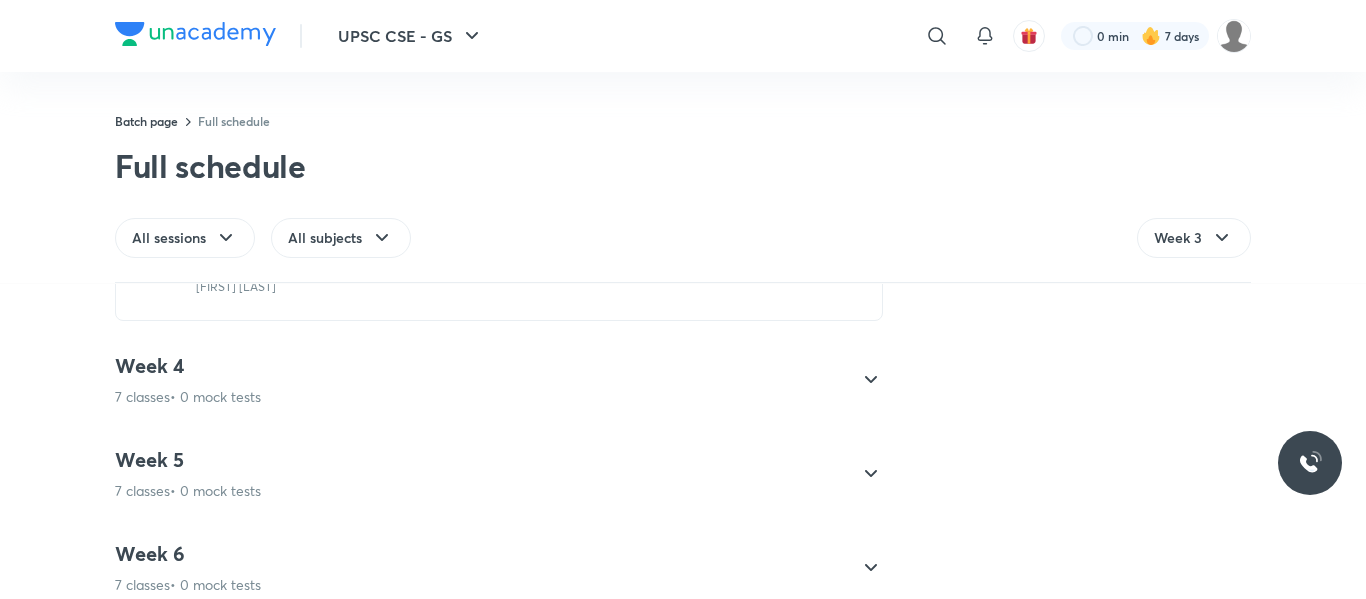 scroll, scrollTop: 933, scrollLeft: 0, axis: vertical 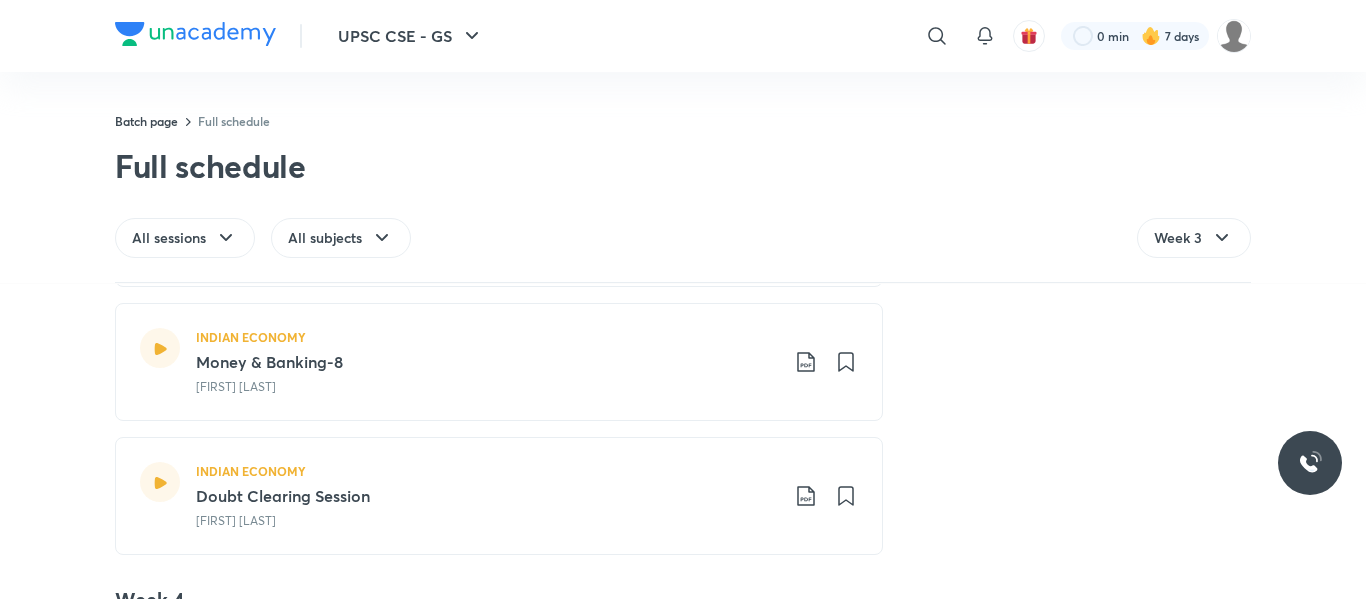 click on "Money & Banking-8" at bounding box center [487, 362] 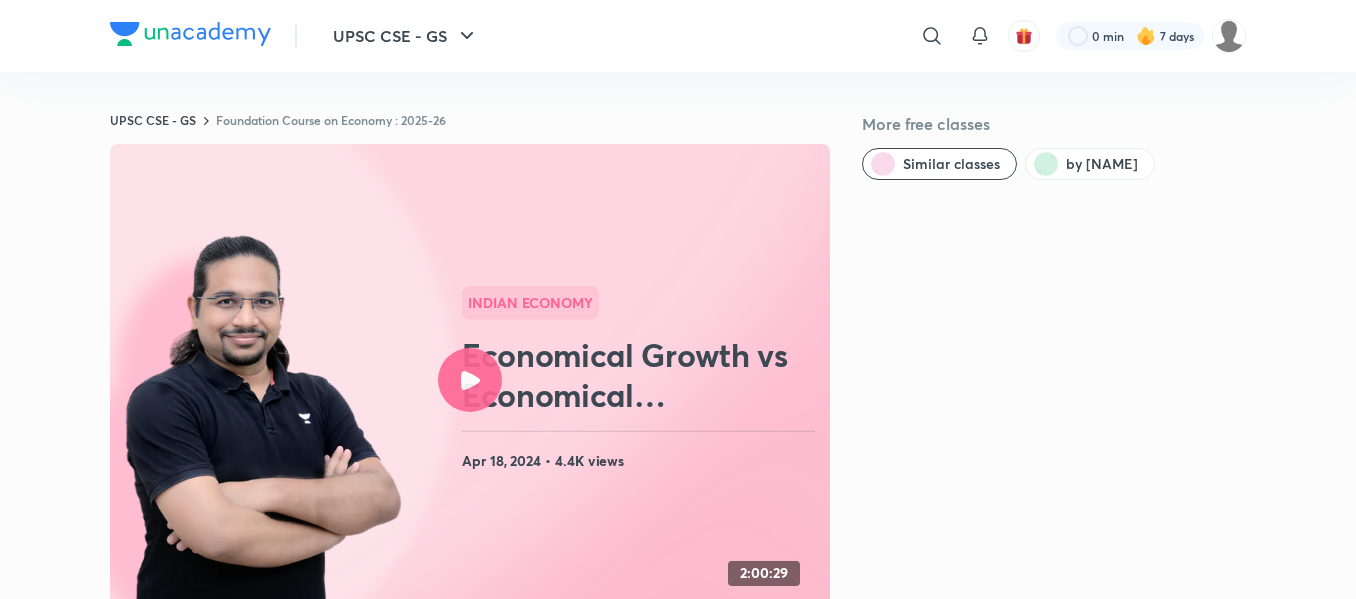 scroll, scrollTop: 233, scrollLeft: 0, axis: vertical 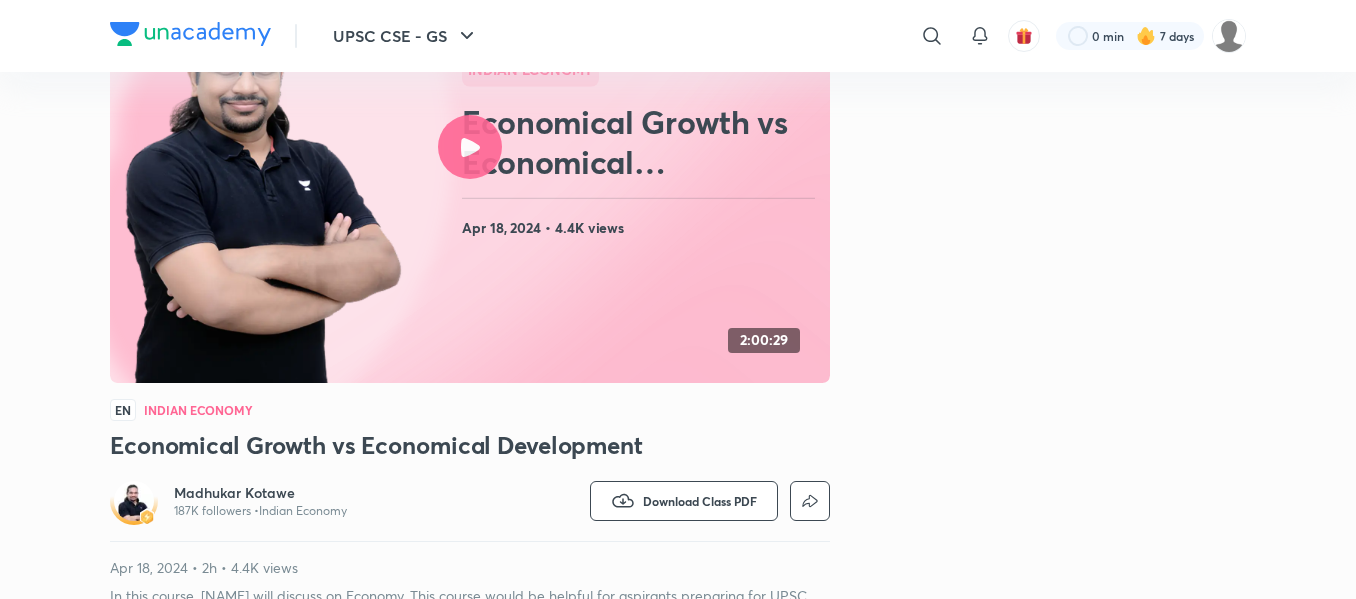 click at bounding box center [470, 147] 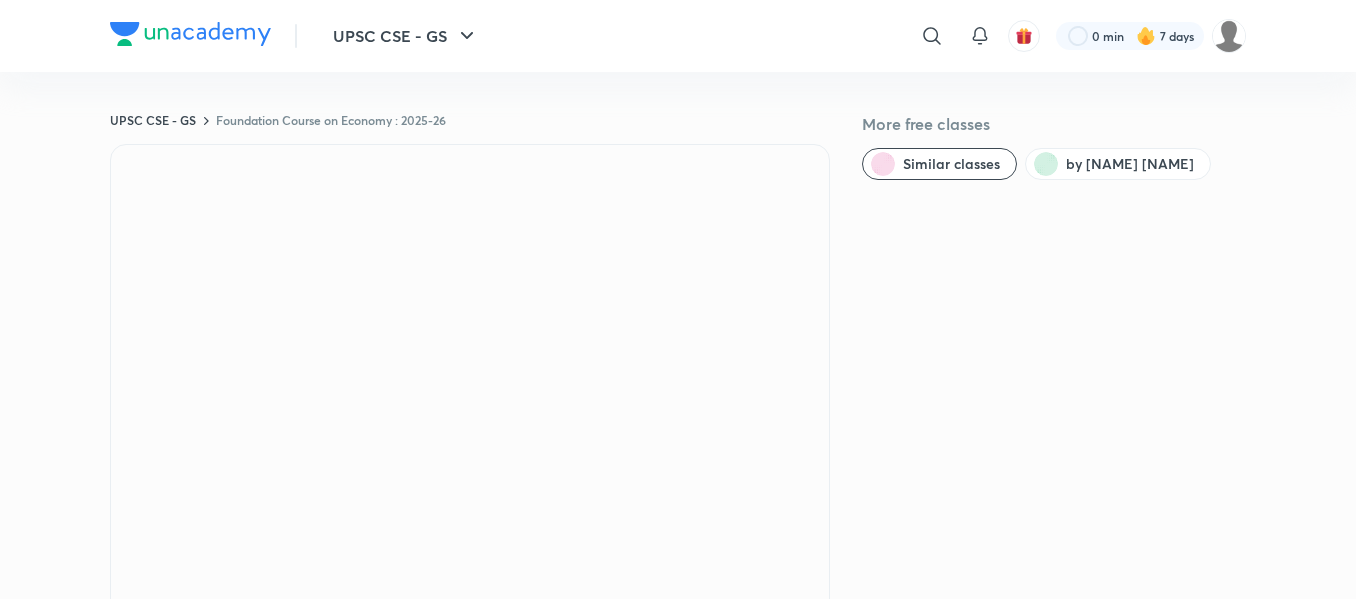 scroll, scrollTop: 0, scrollLeft: 0, axis: both 